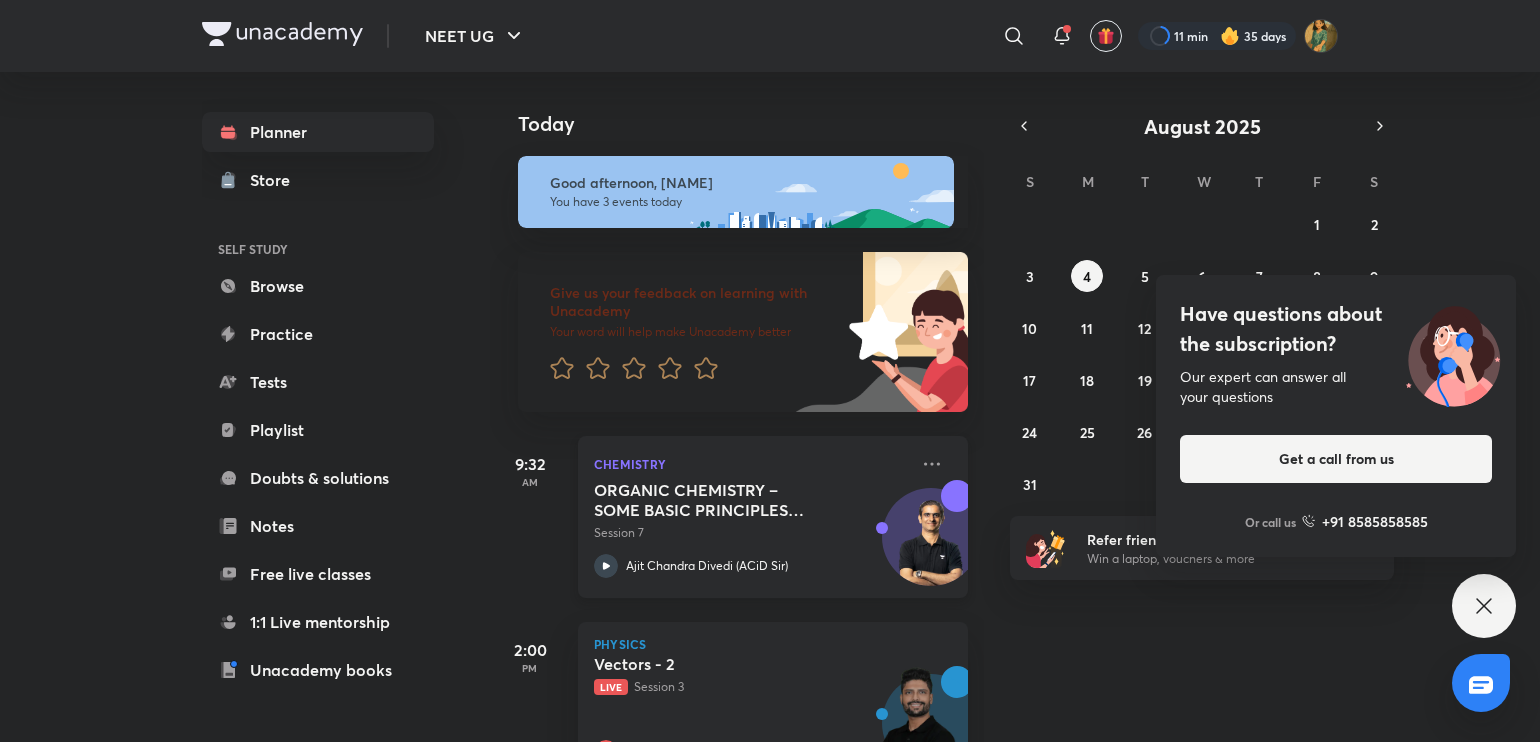 scroll, scrollTop: 0, scrollLeft: 0, axis: both 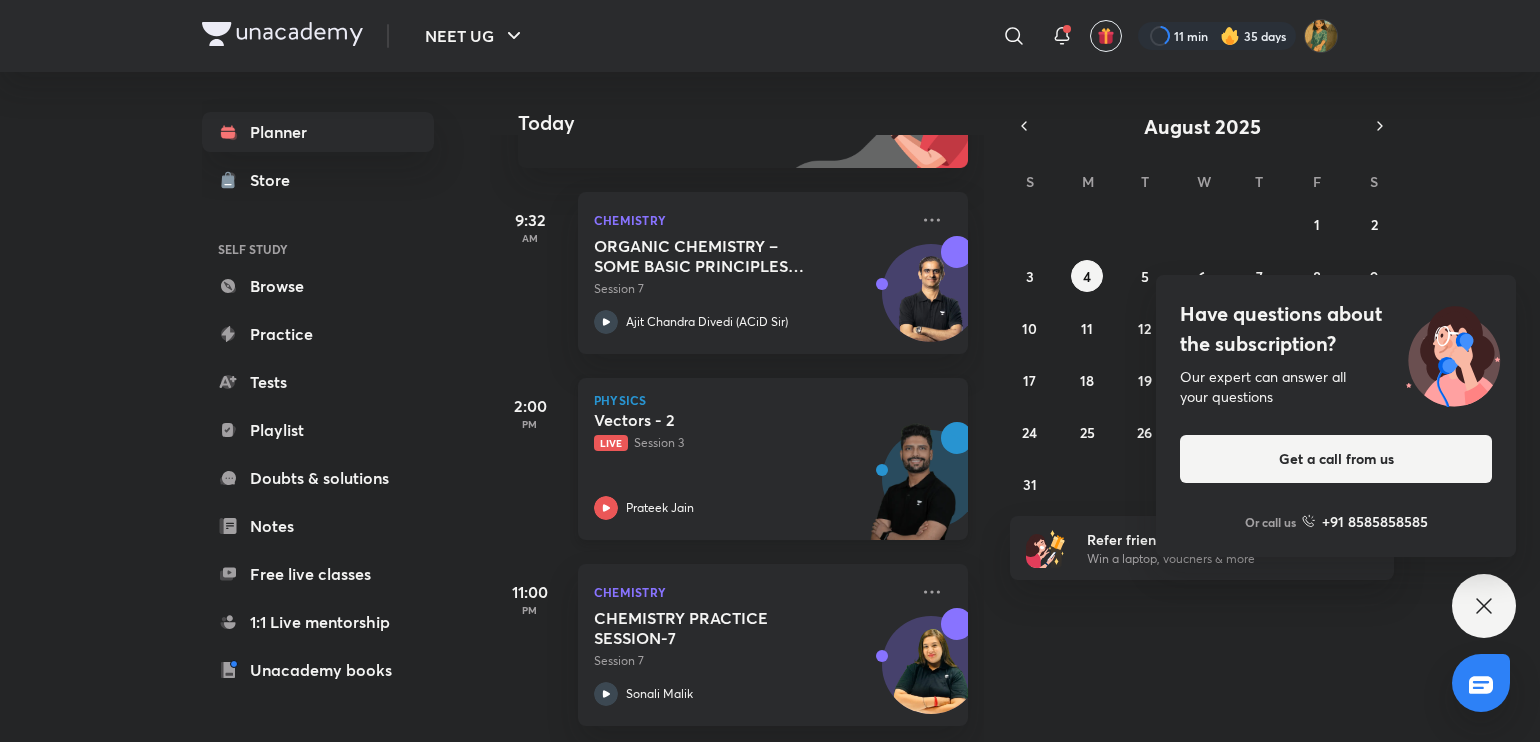click 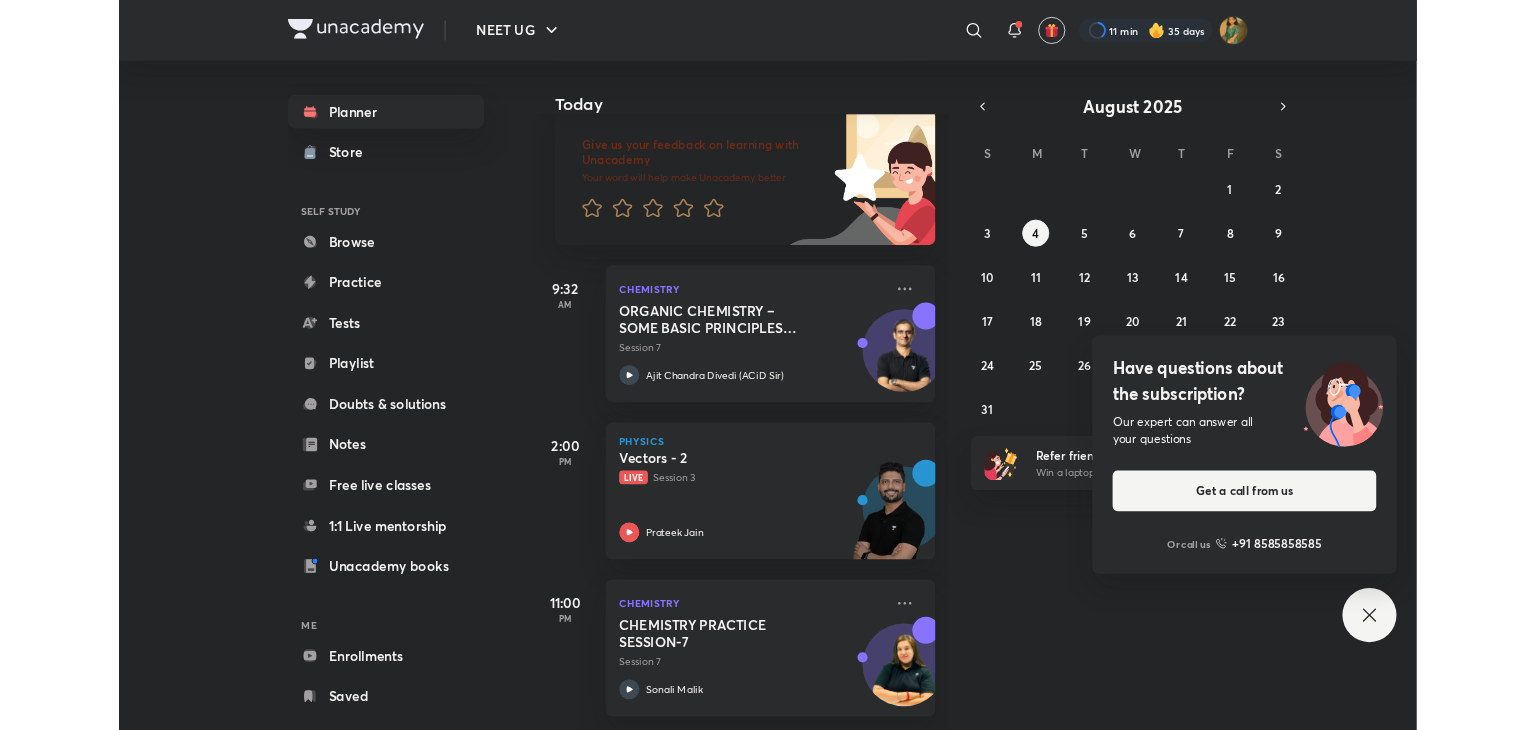 scroll, scrollTop: 137, scrollLeft: 0, axis: vertical 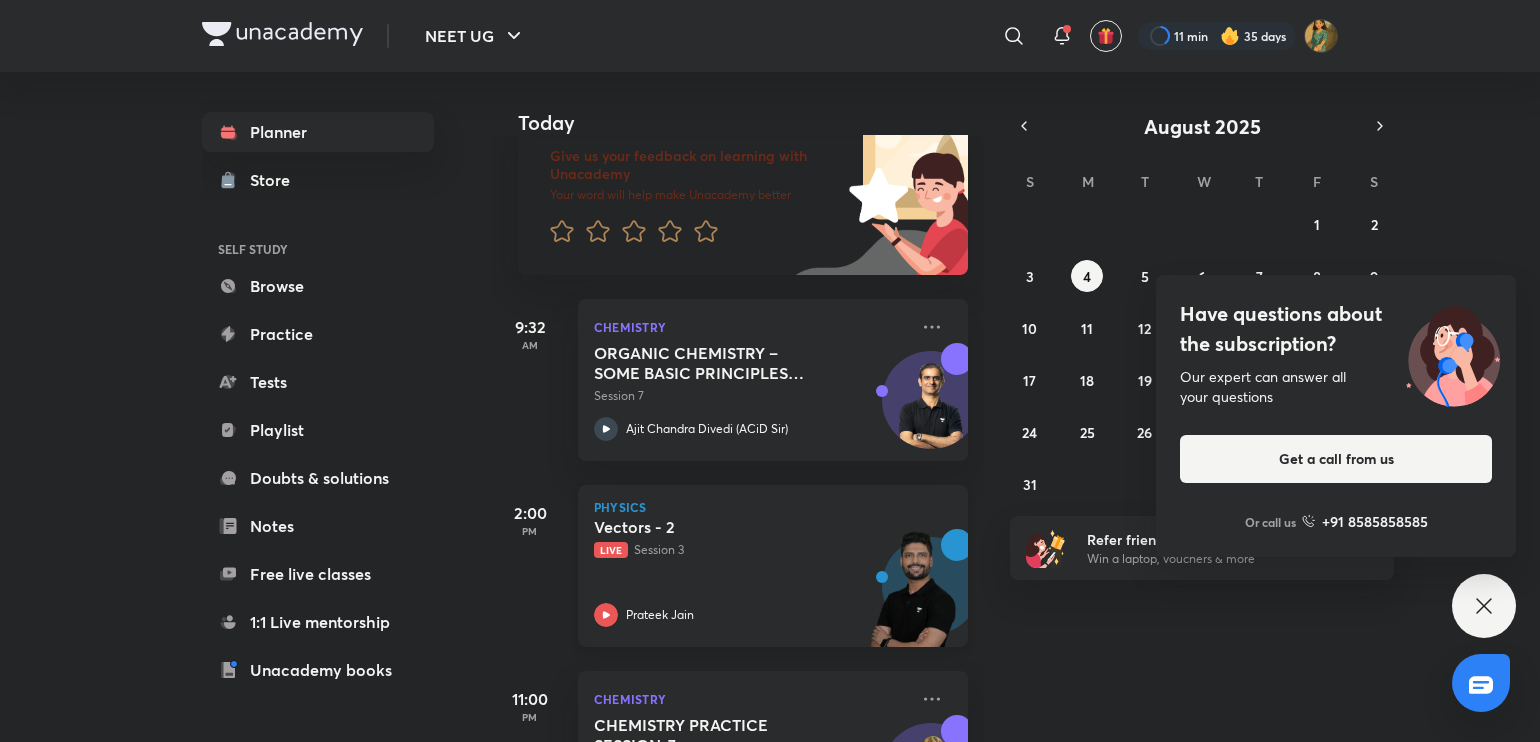 click 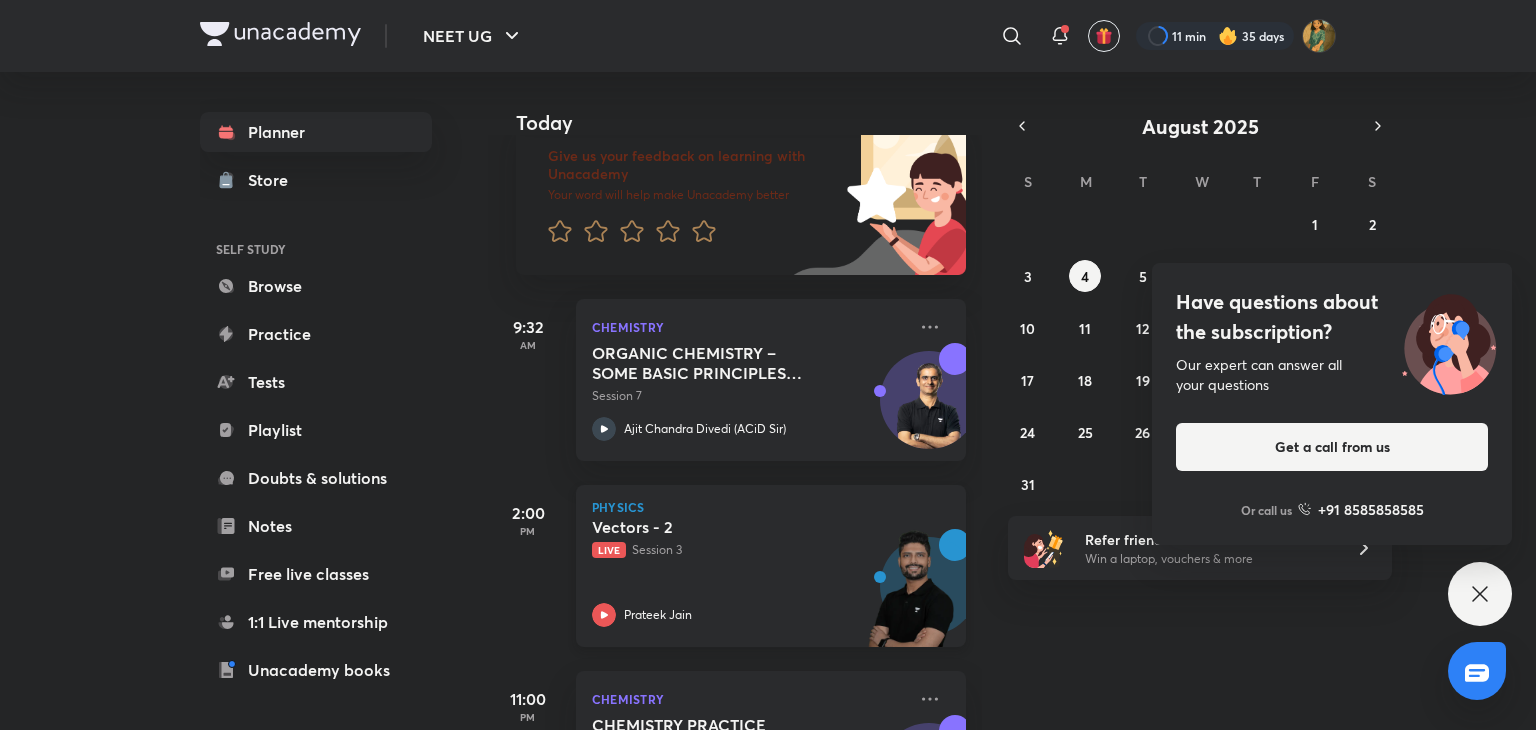 scroll, scrollTop: 272, scrollLeft: 0, axis: vertical 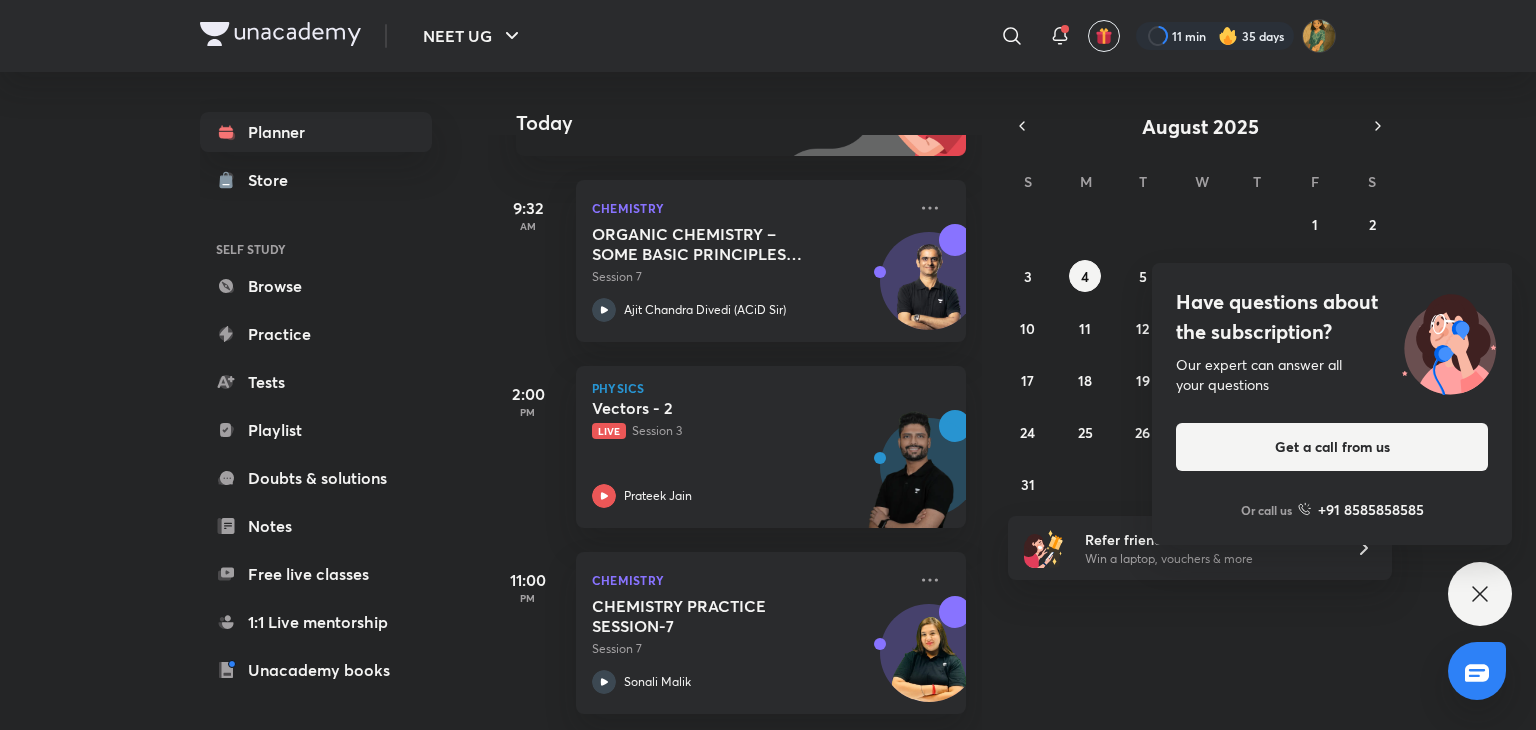 click 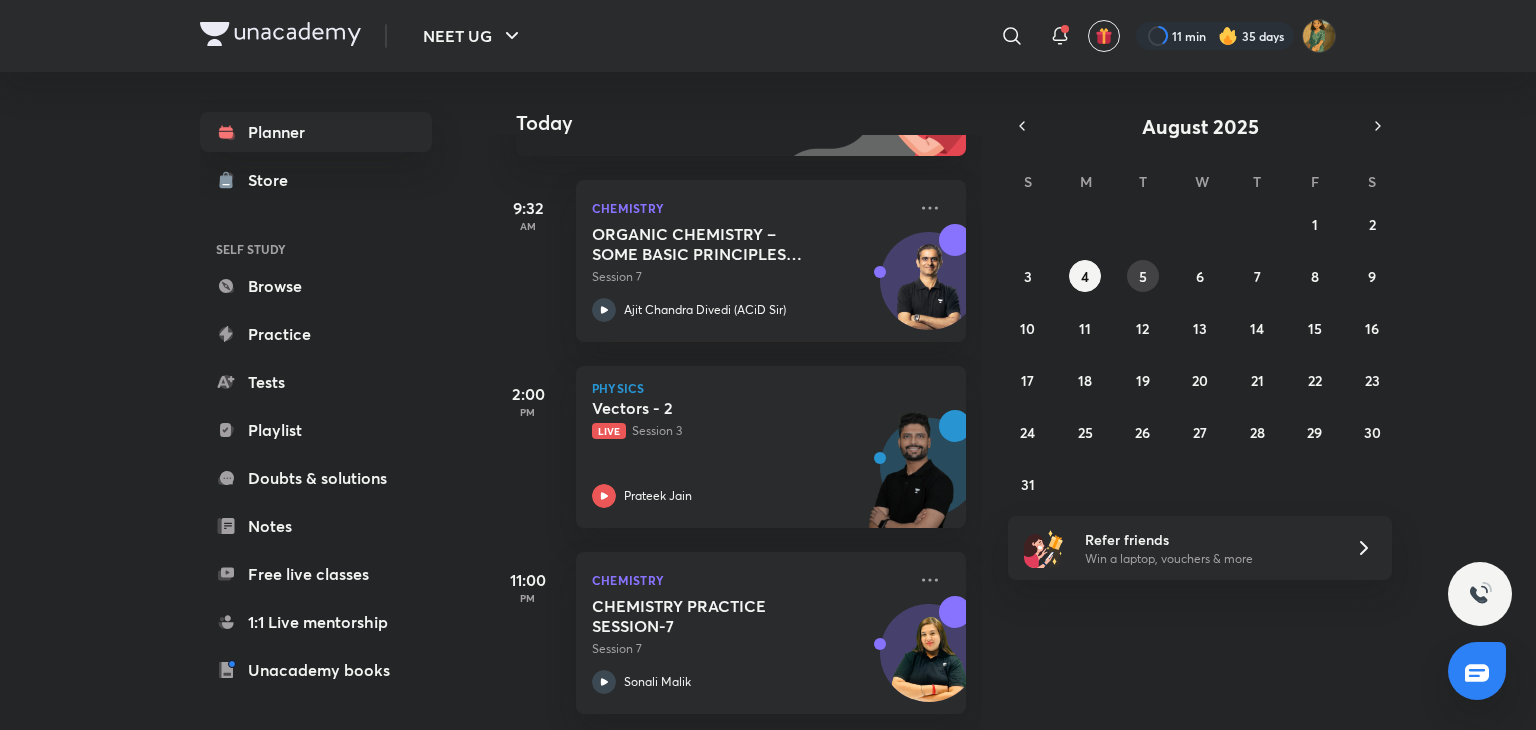 click on "5" at bounding box center (1143, 276) 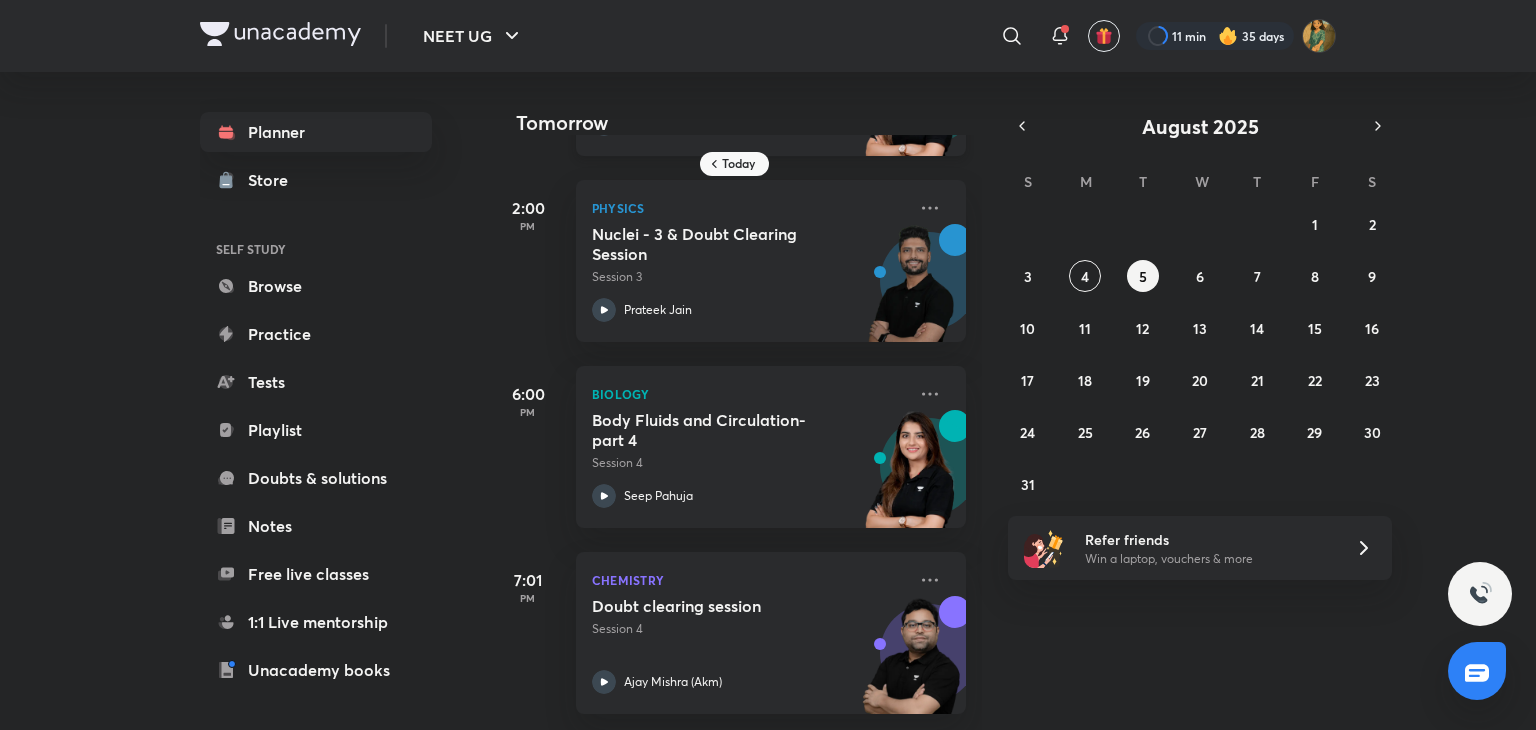 scroll, scrollTop: 0, scrollLeft: 0, axis: both 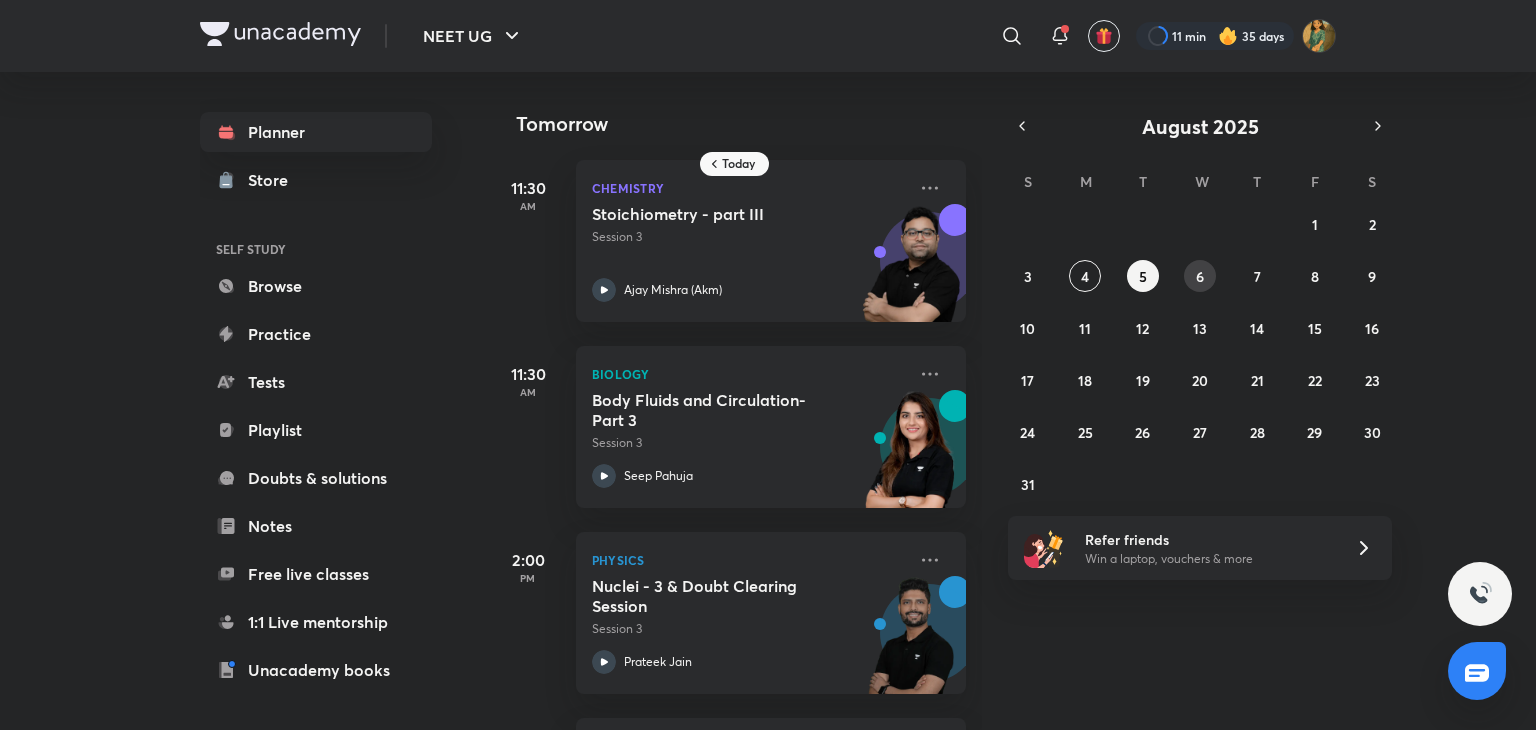 click on "6" at bounding box center (1200, 276) 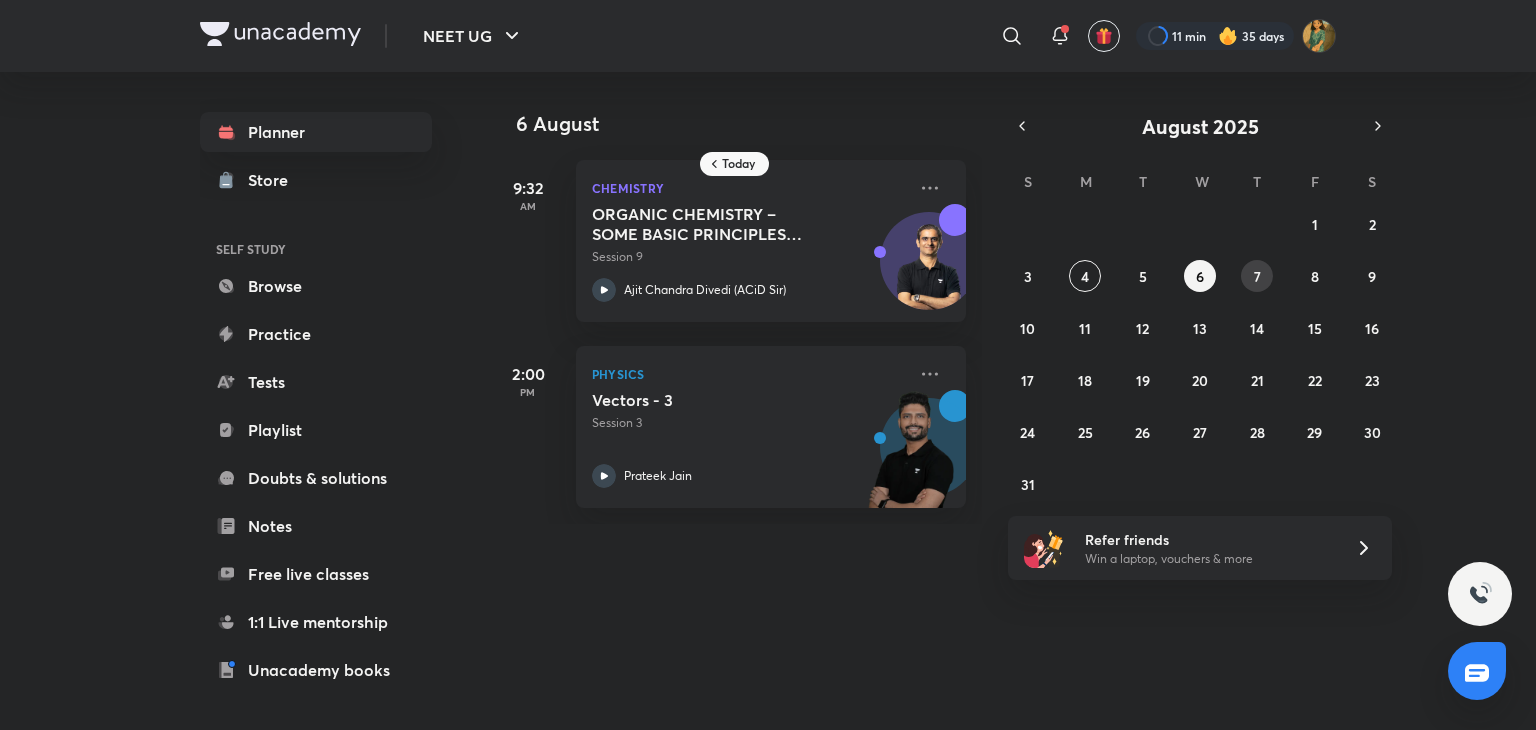 click on "7" at bounding box center (1257, 276) 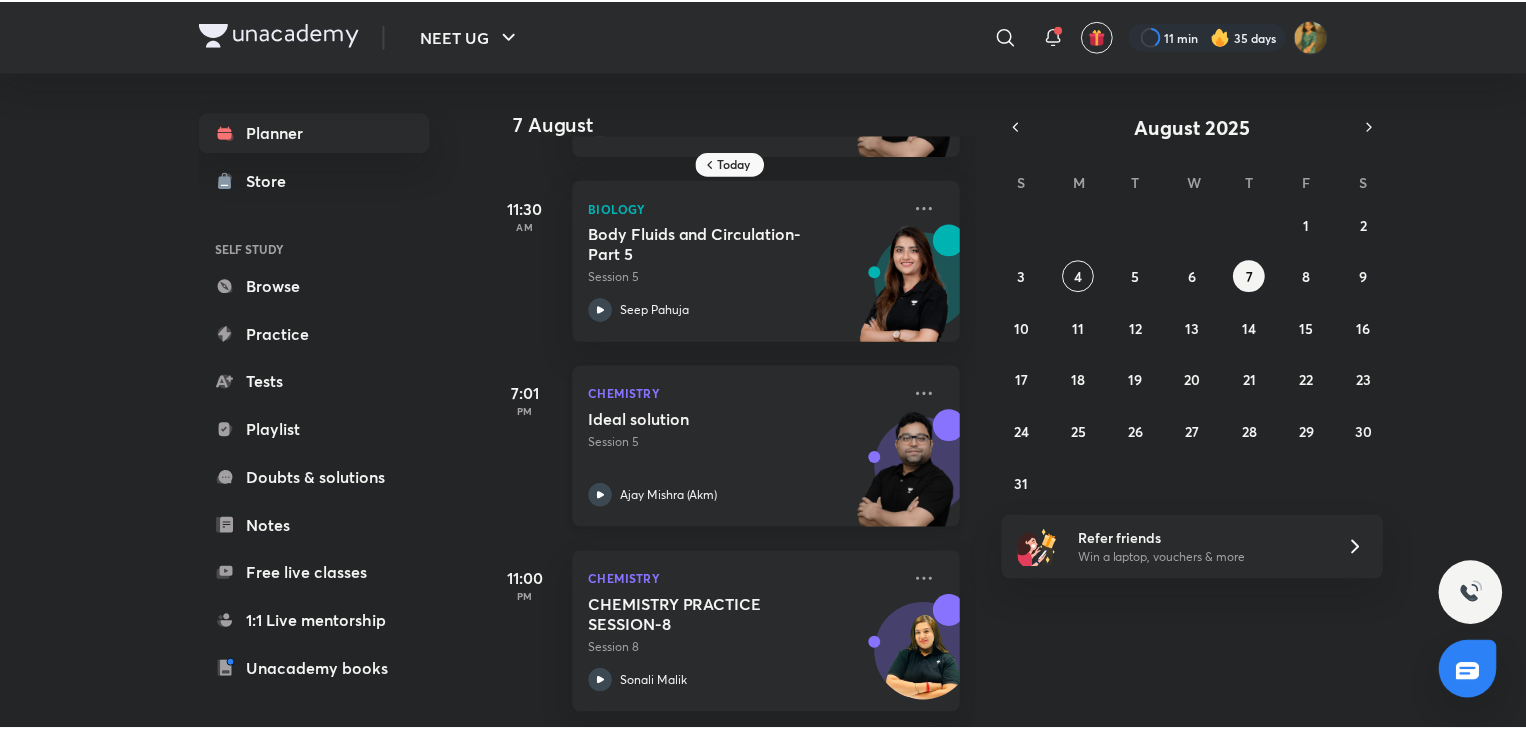 scroll, scrollTop: 0, scrollLeft: 0, axis: both 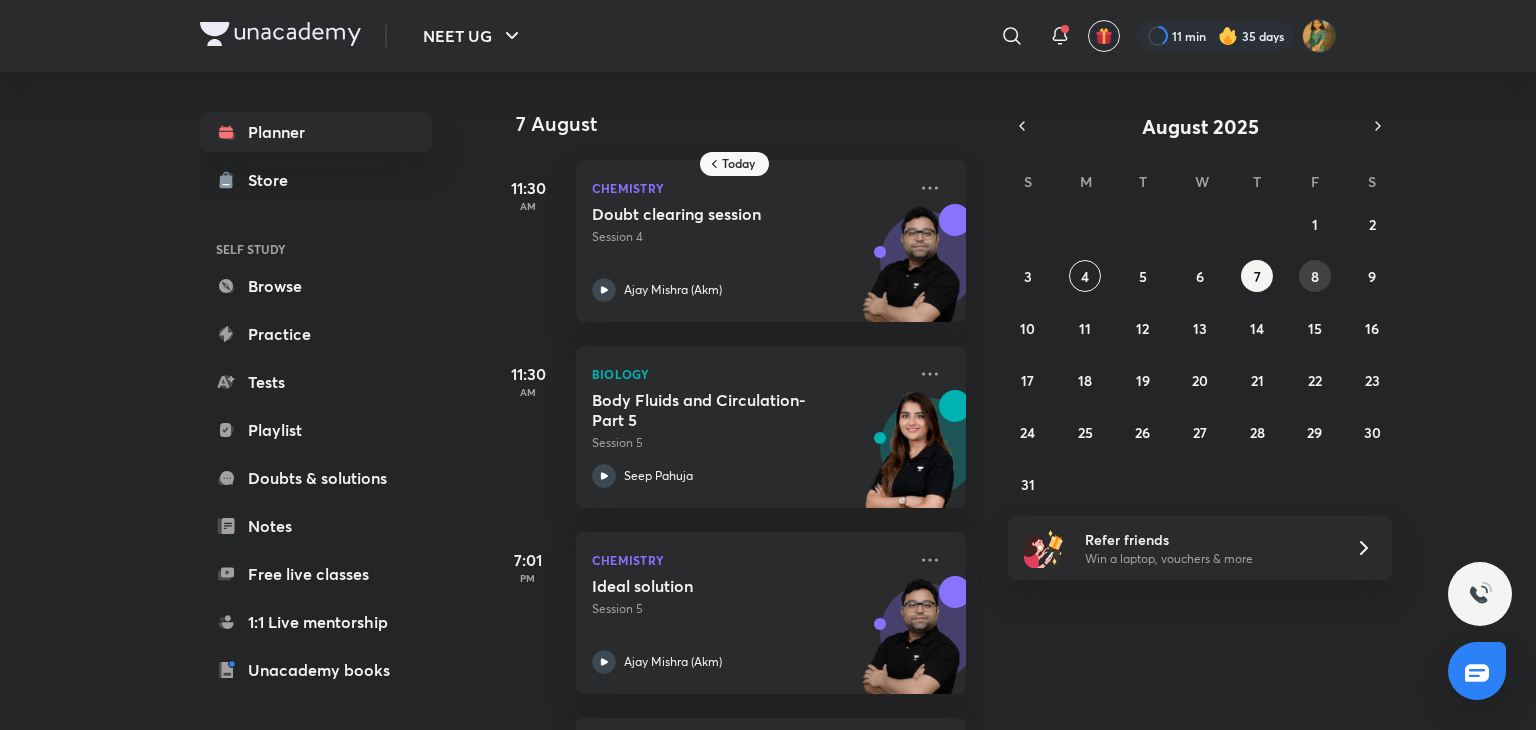 click on "8" at bounding box center [1315, 276] 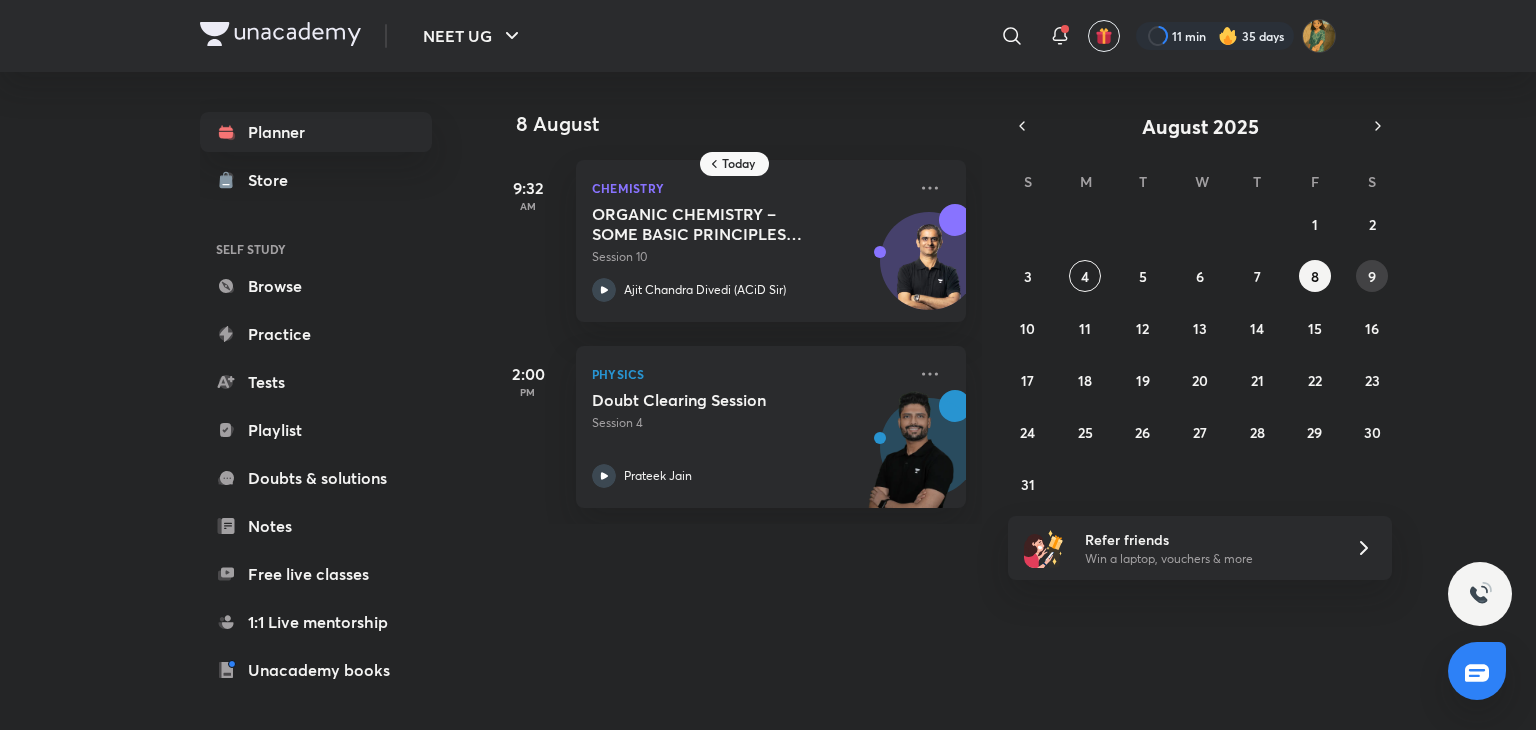 click on "9" at bounding box center [1372, 276] 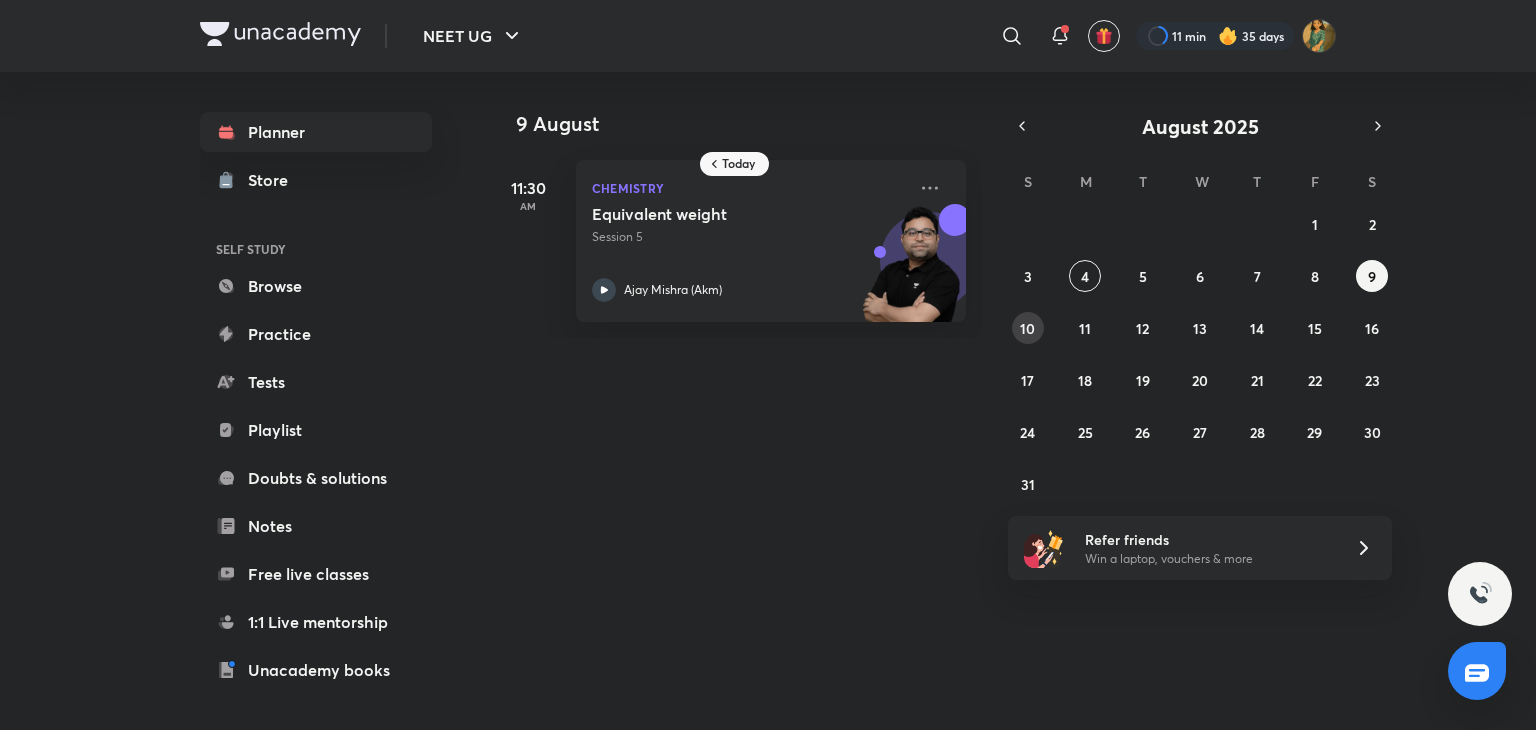 click on "10" at bounding box center [1027, 328] 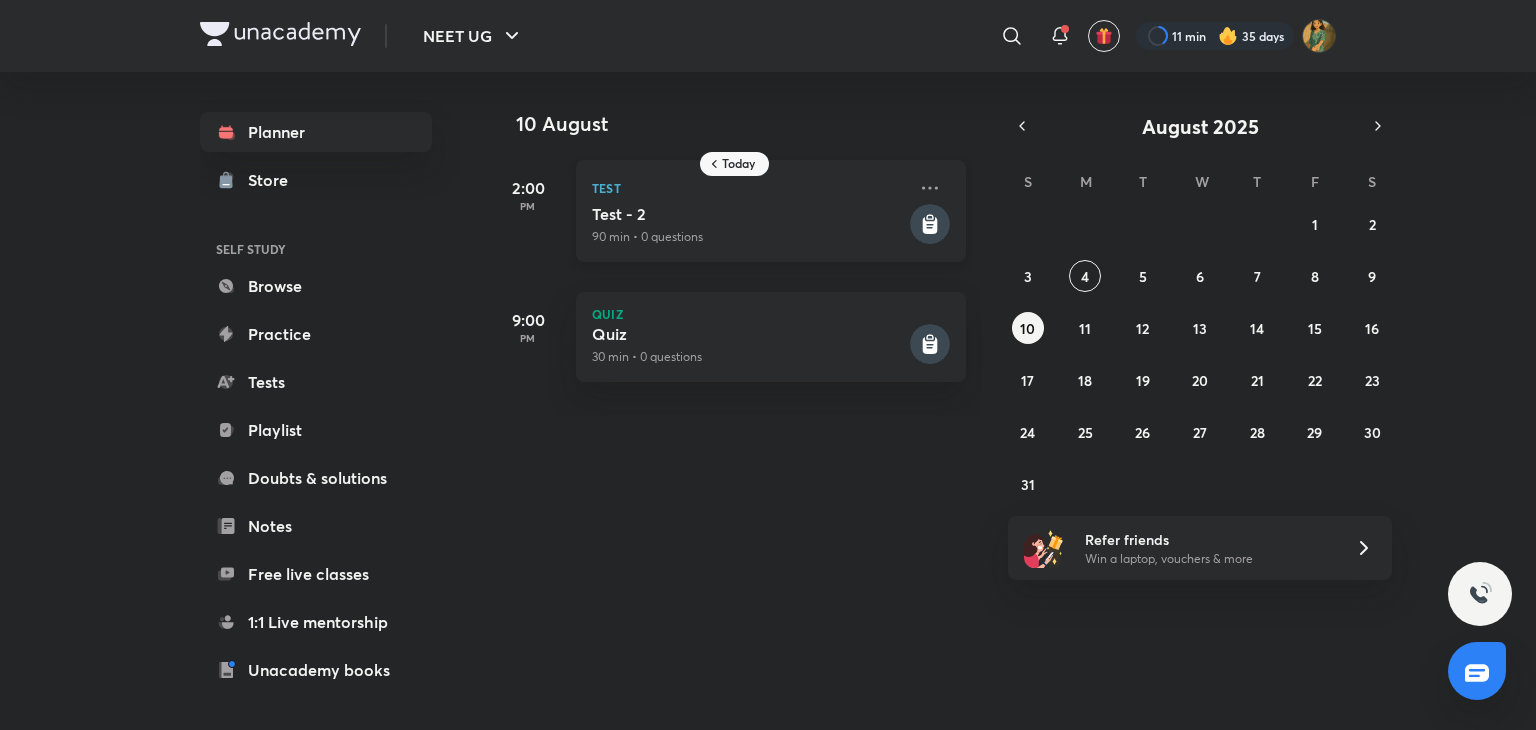 click on "Test - 2" at bounding box center (749, 214) 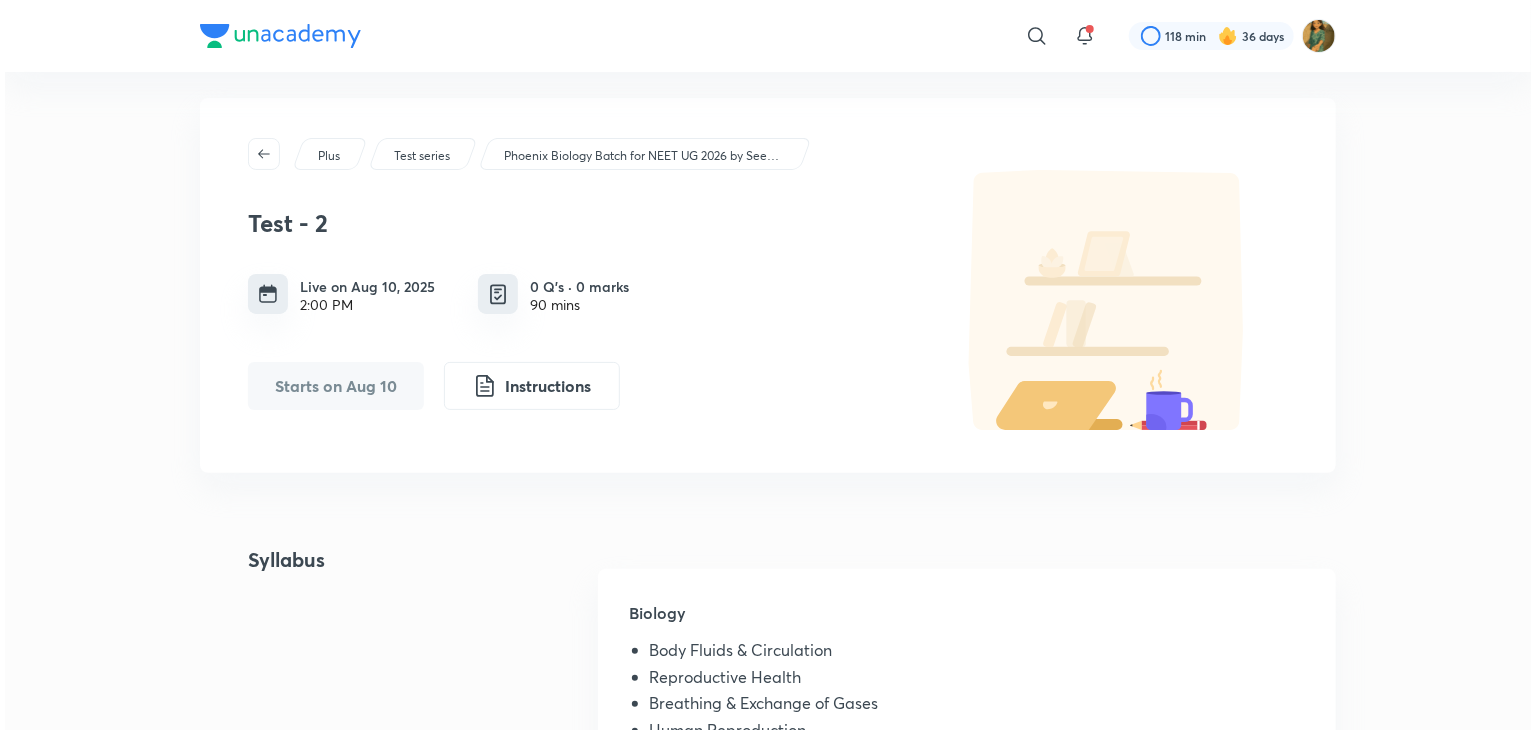 scroll, scrollTop: 0, scrollLeft: 0, axis: both 